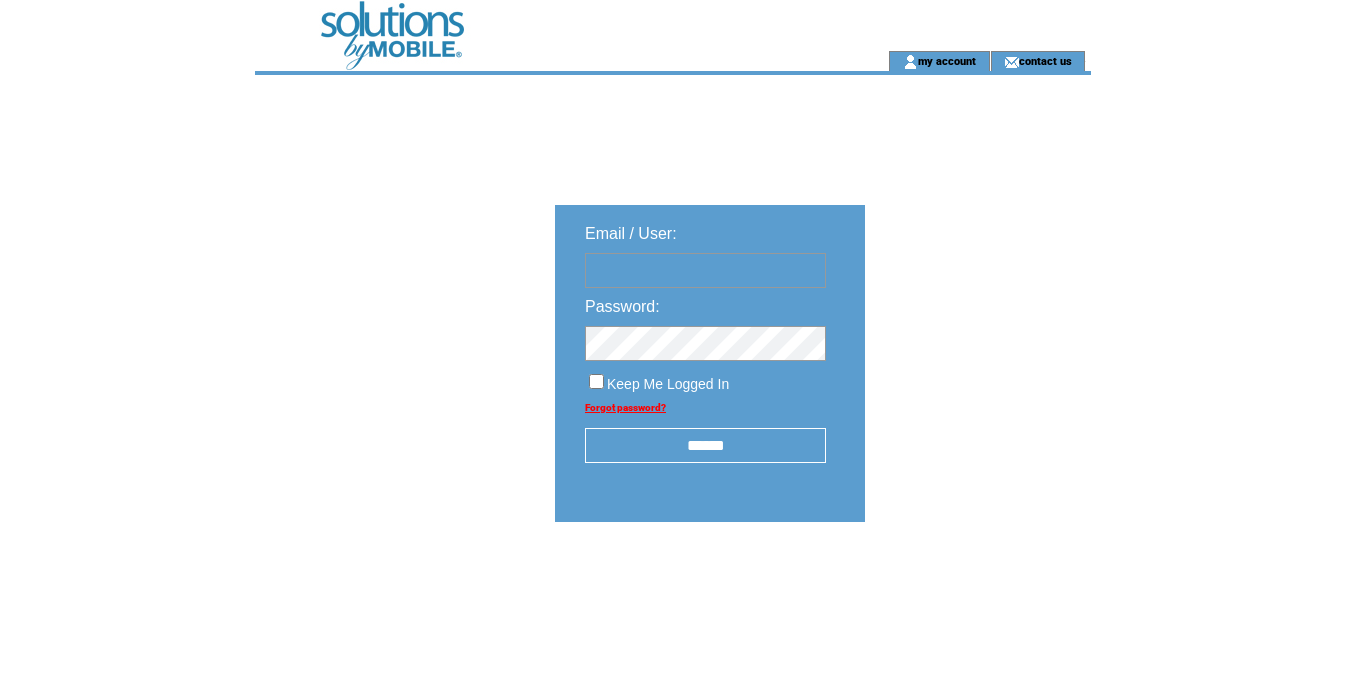 scroll, scrollTop: 0, scrollLeft: 0, axis: both 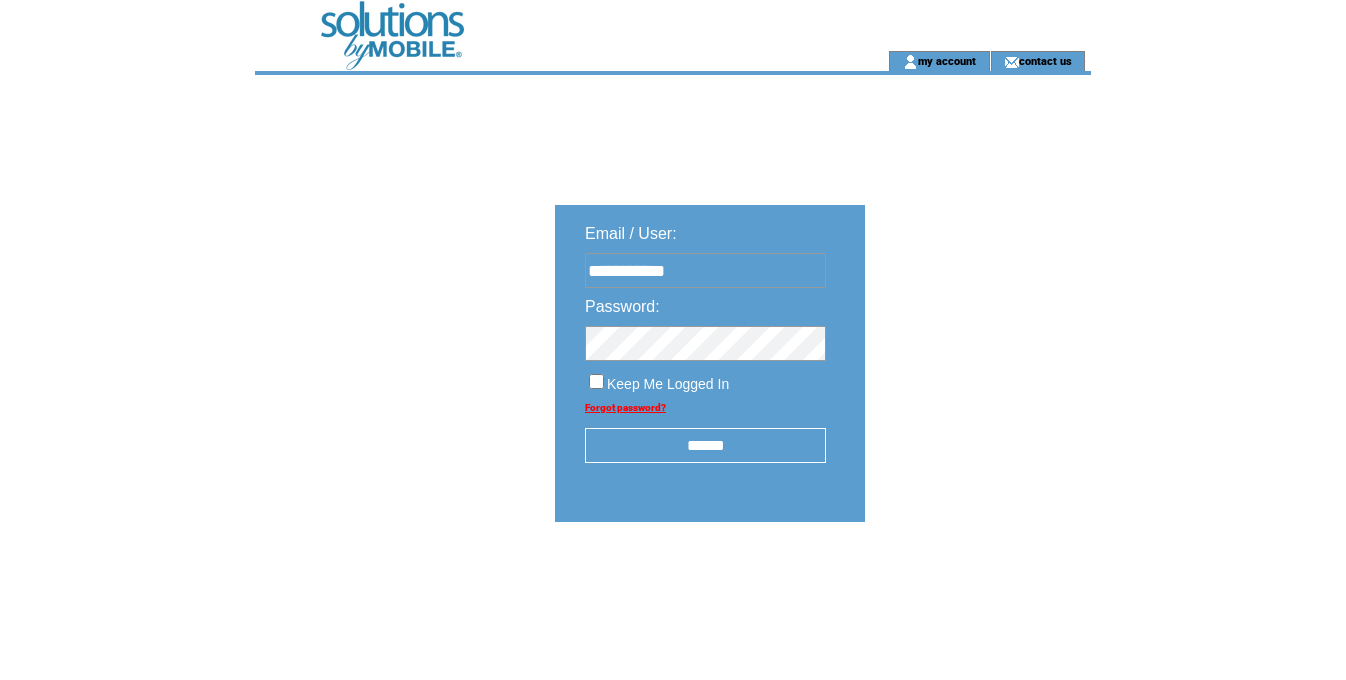 click on "******" at bounding box center [705, 445] 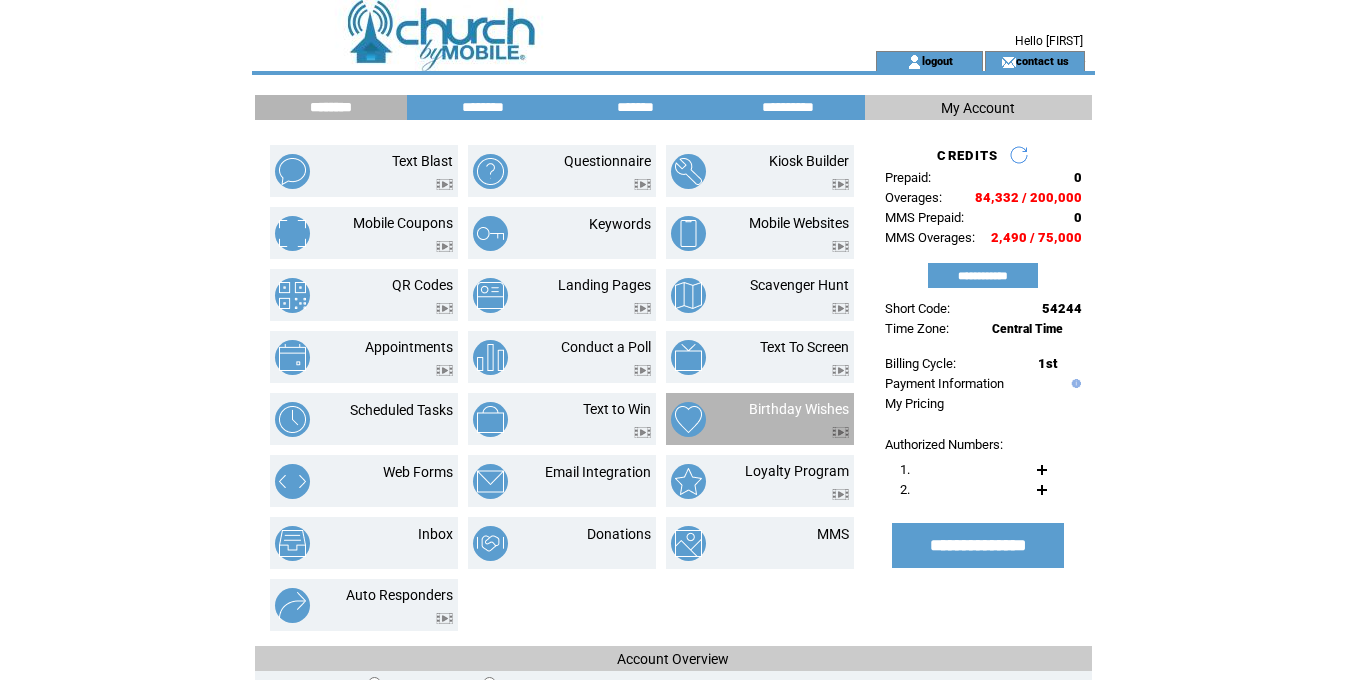 scroll, scrollTop: 0, scrollLeft: 0, axis: both 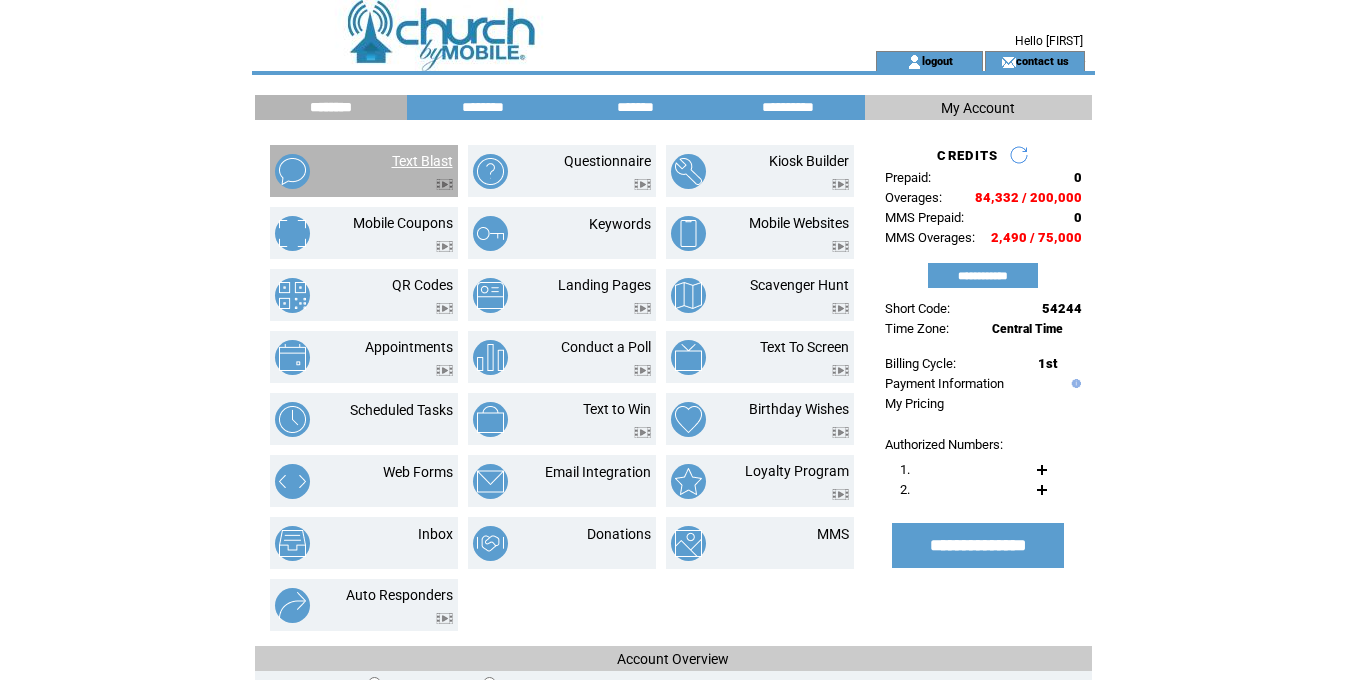 click on "Text Blast" at bounding box center [422, 161] 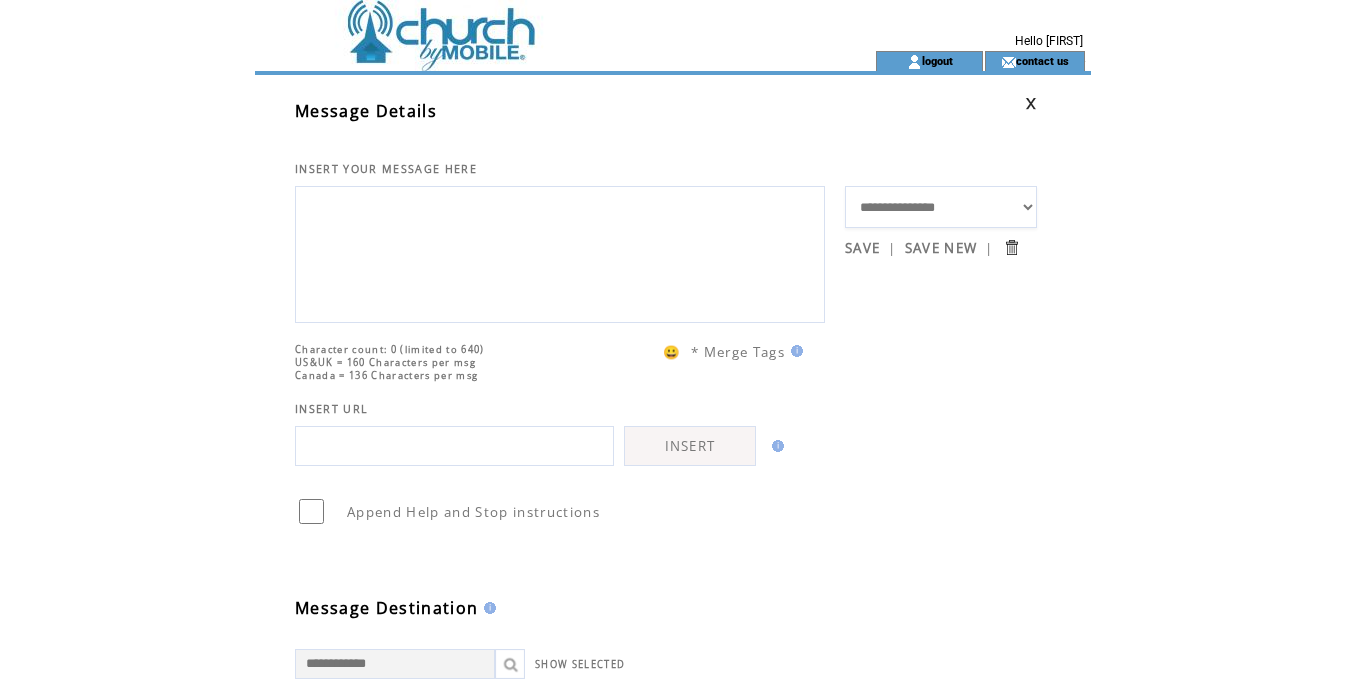 scroll, scrollTop: 0, scrollLeft: 0, axis: both 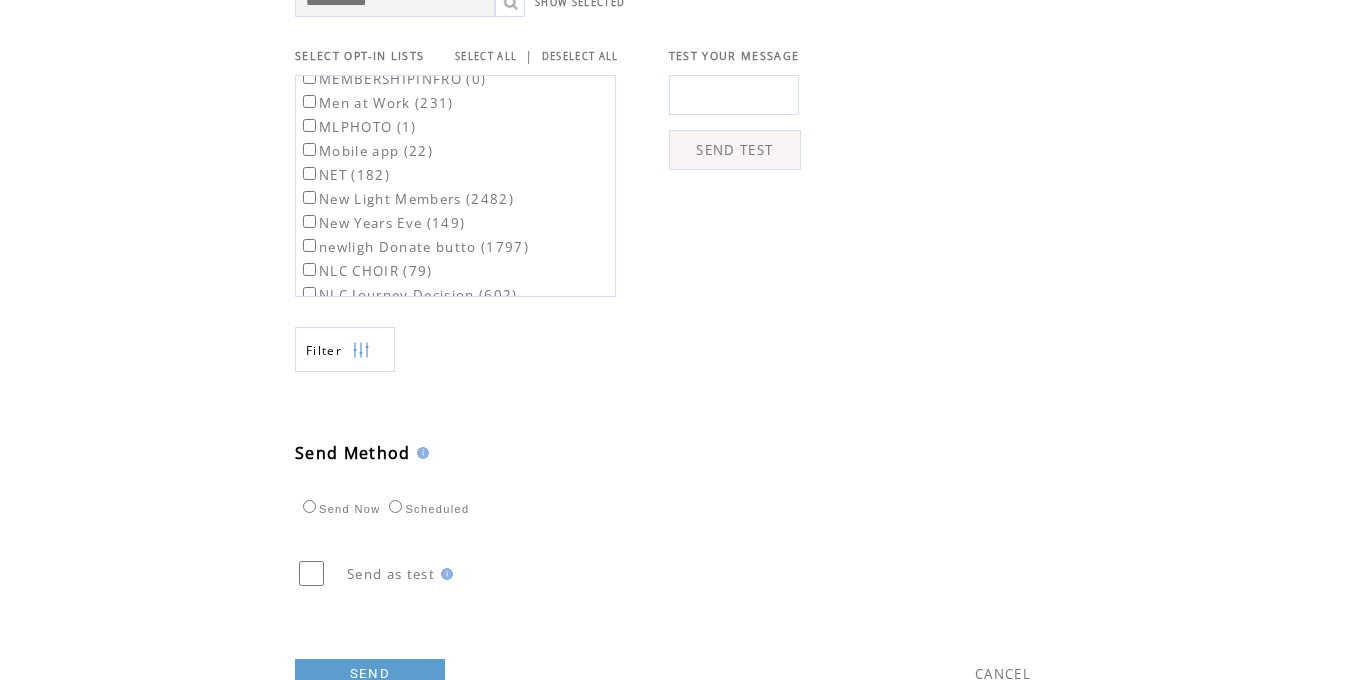 type on "**********" 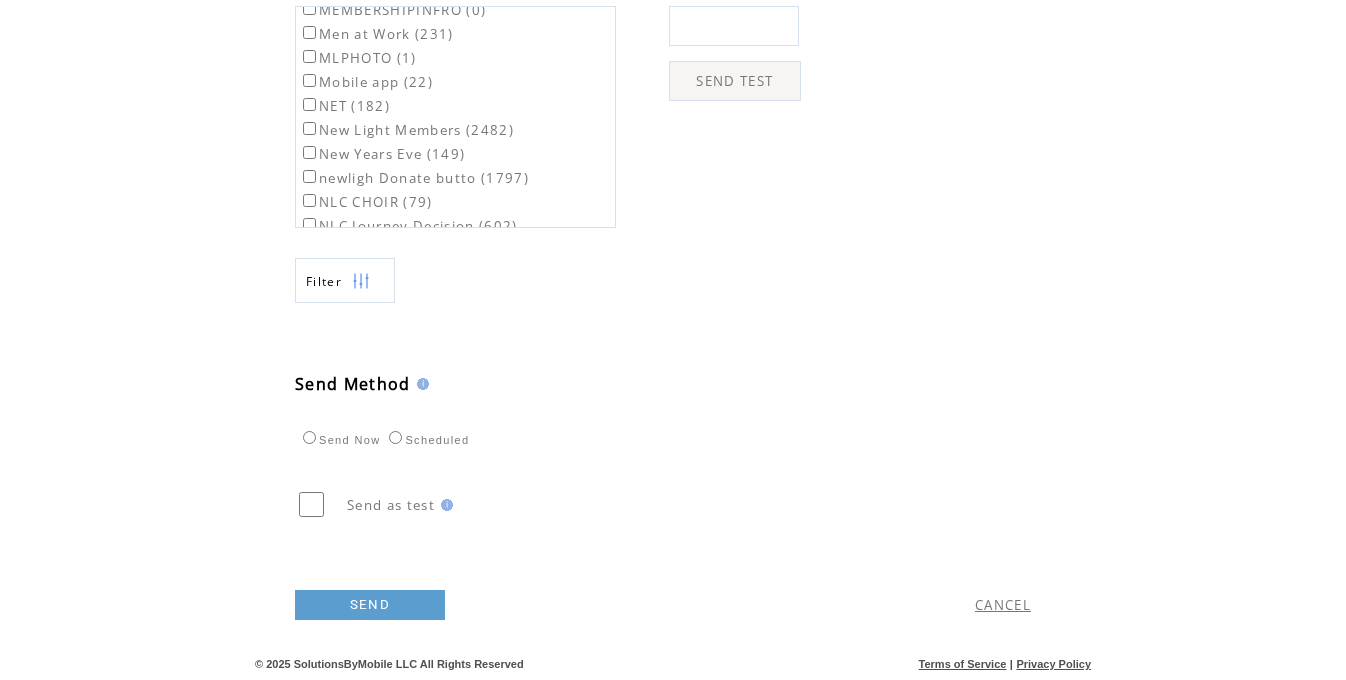 click at bounding box center [734, 26] 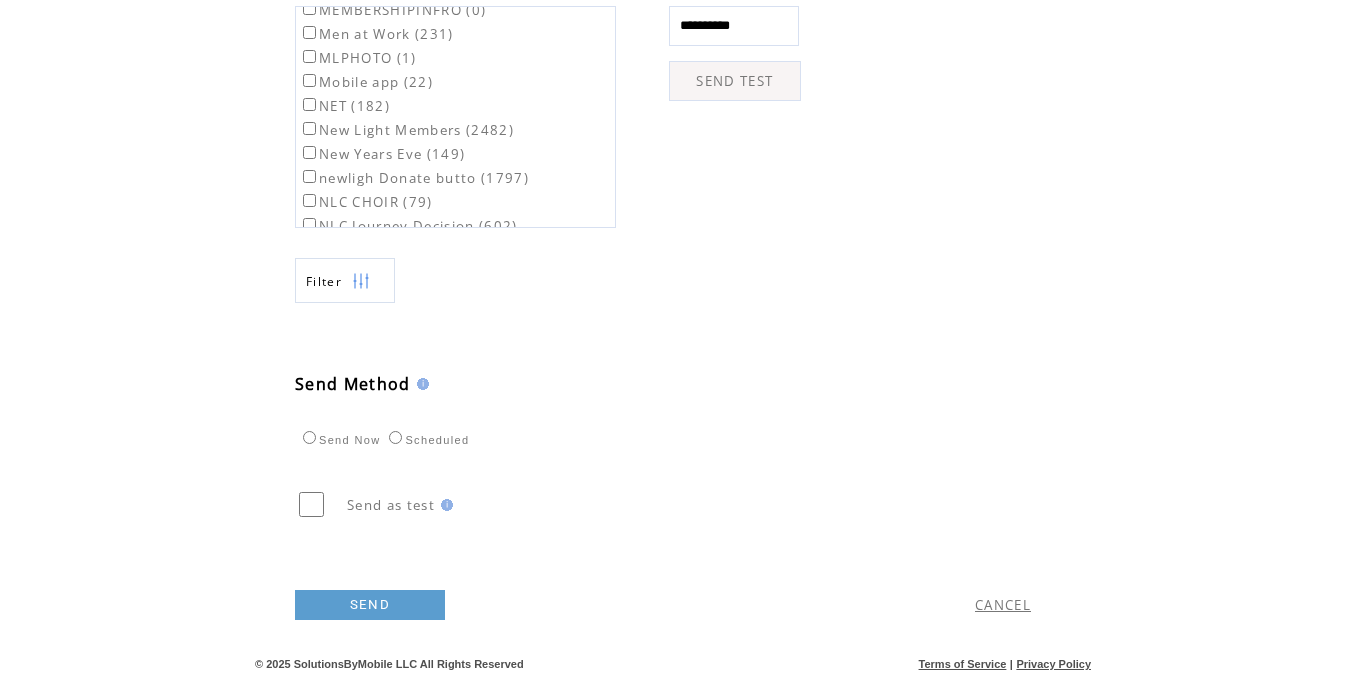 type on "**********" 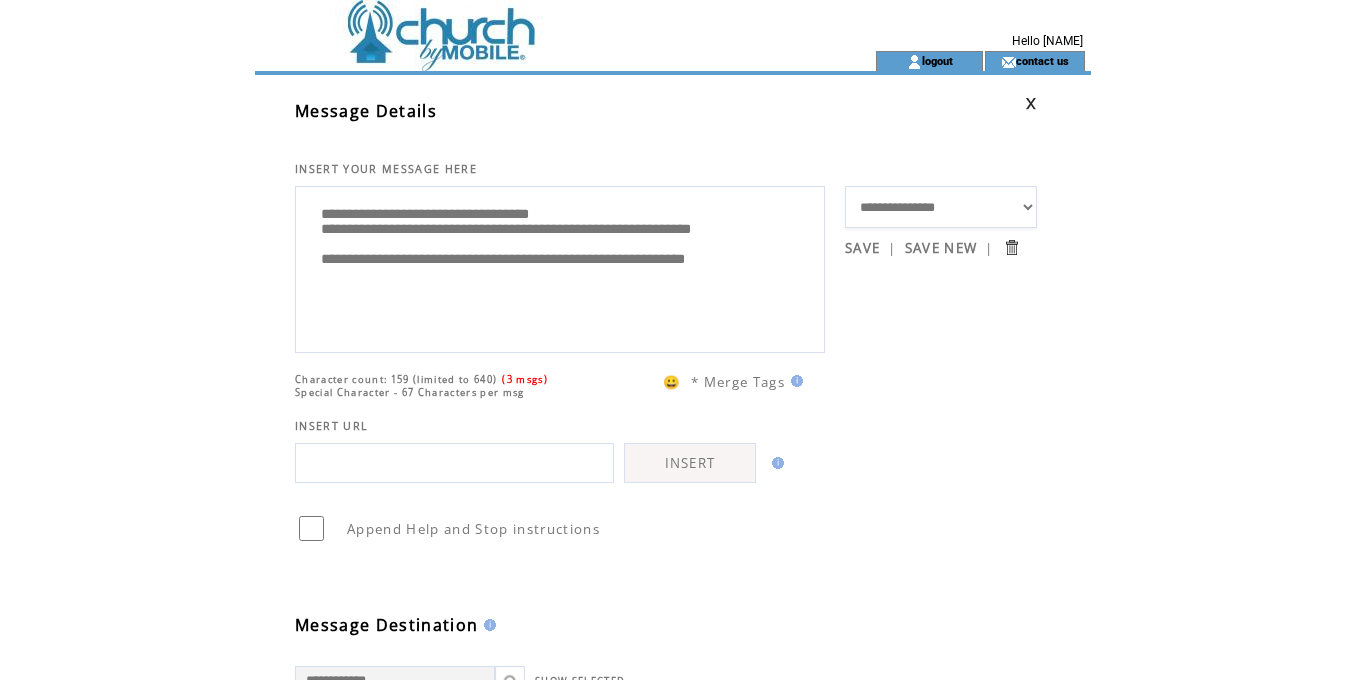 scroll, scrollTop: 1, scrollLeft: 0, axis: vertical 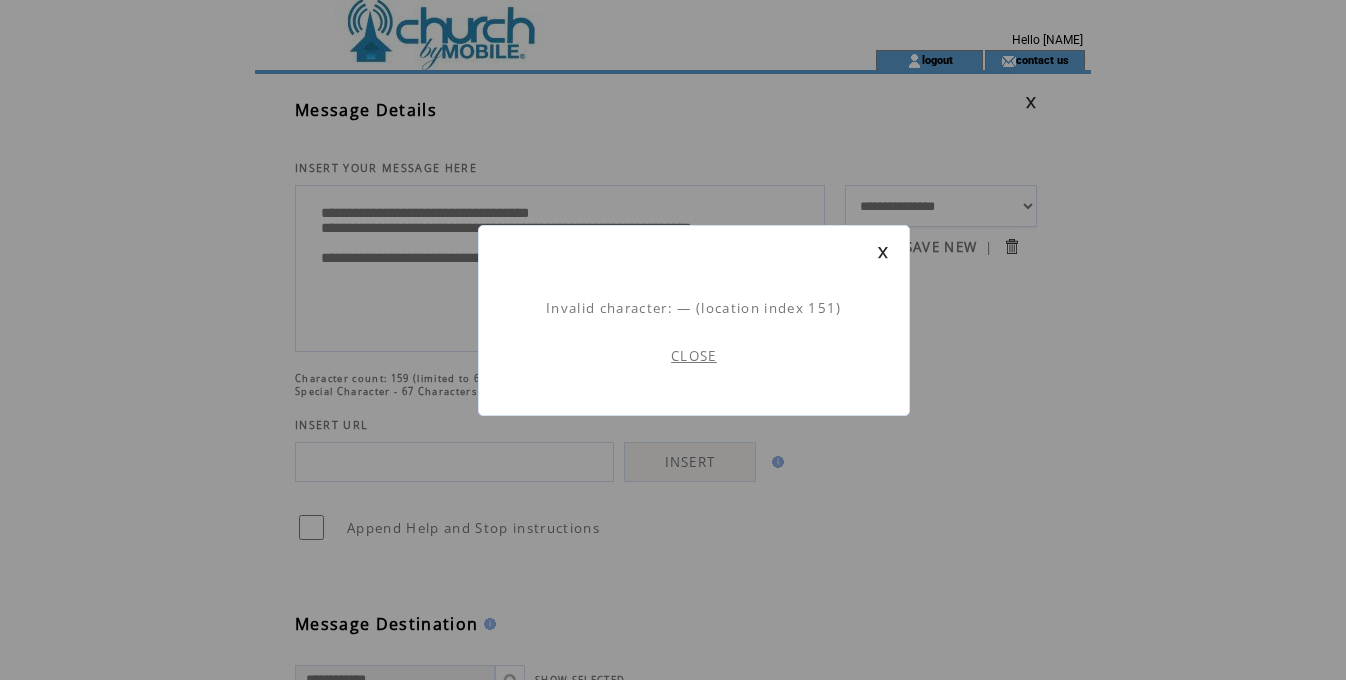 click on "CLOSE" at bounding box center (694, 356) 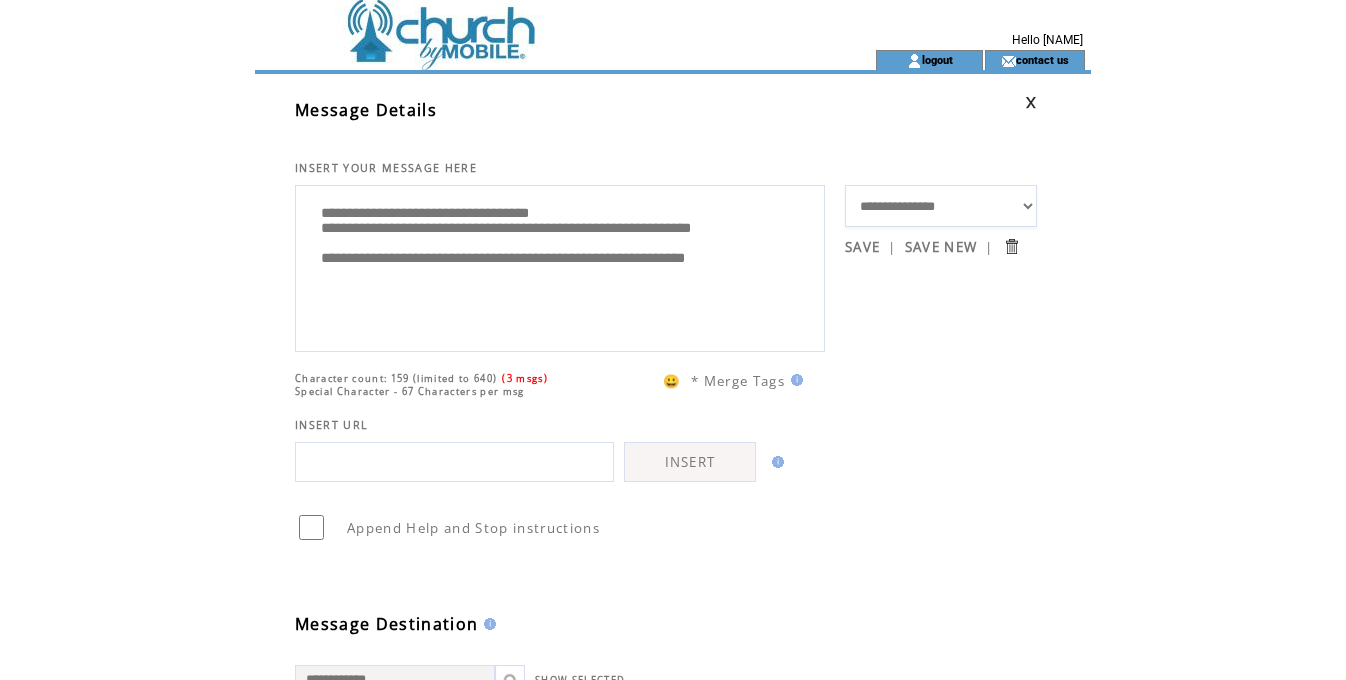 scroll, scrollTop: 0, scrollLeft: 0, axis: both 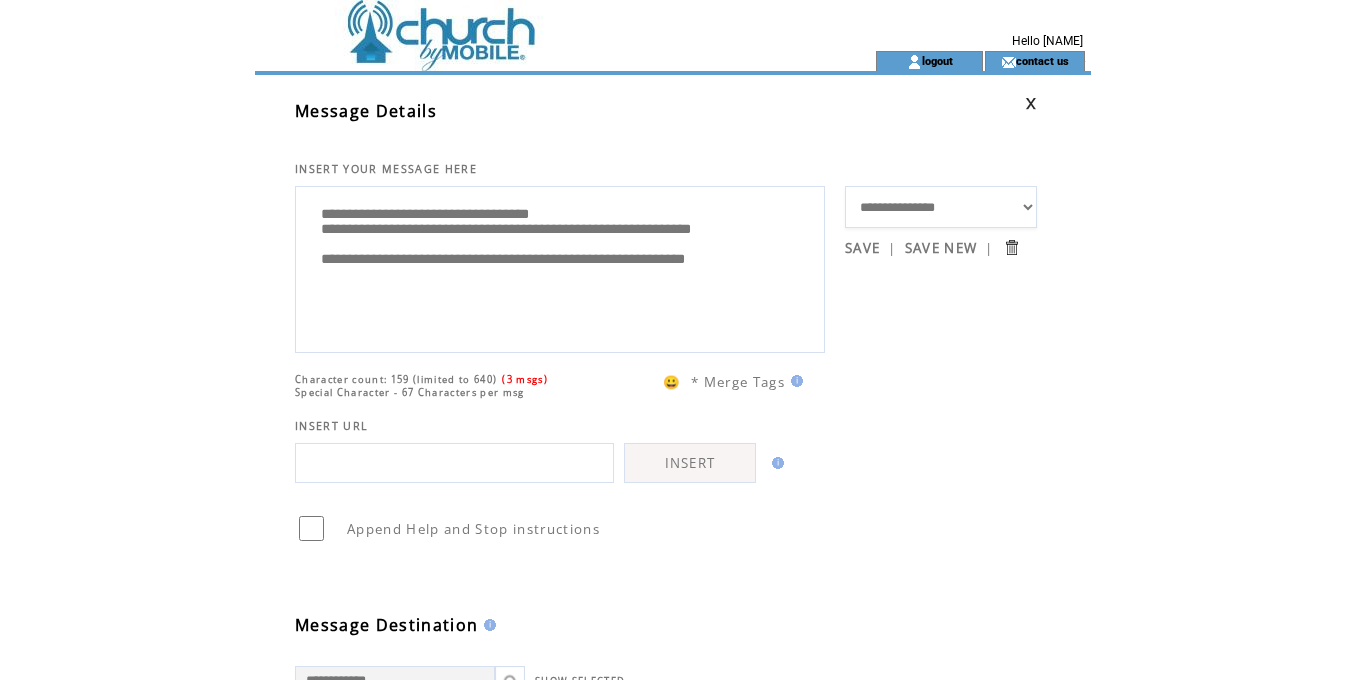 click on "**********" at bounding box center [560, 267] 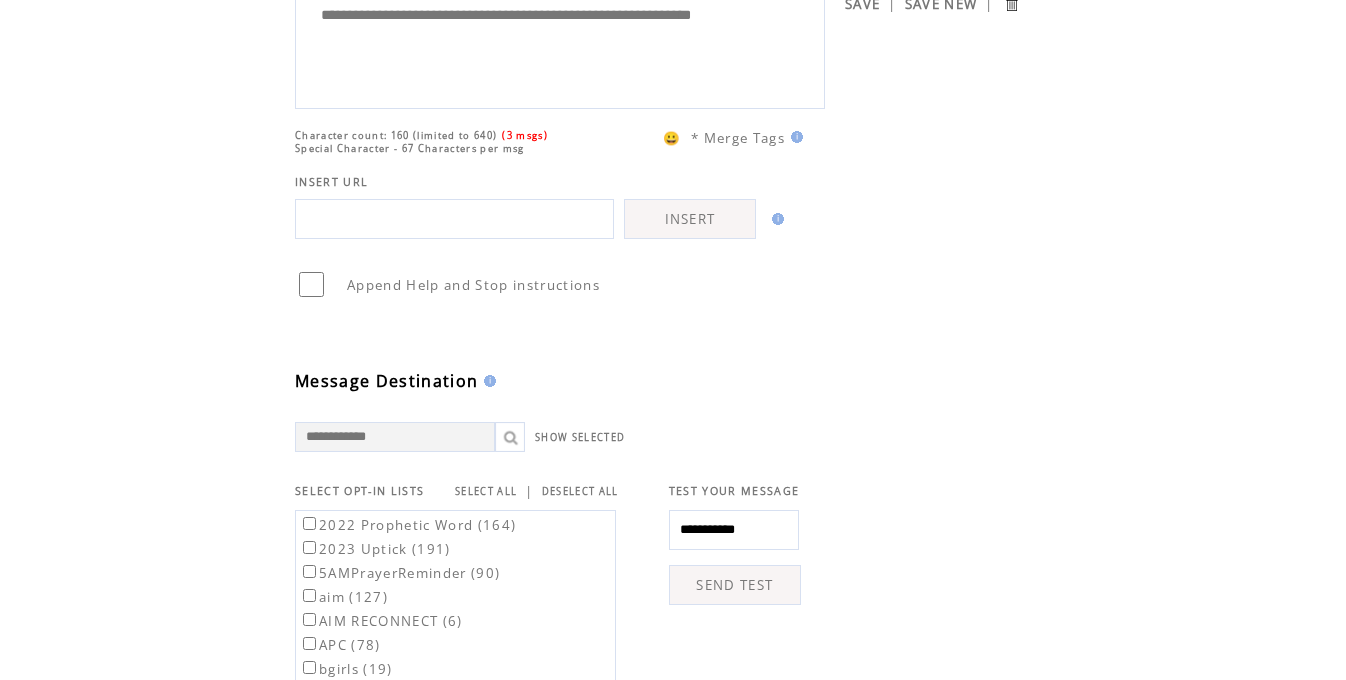 scroll, scrollTop: 748, scrollLeft: 0, axis: vertical 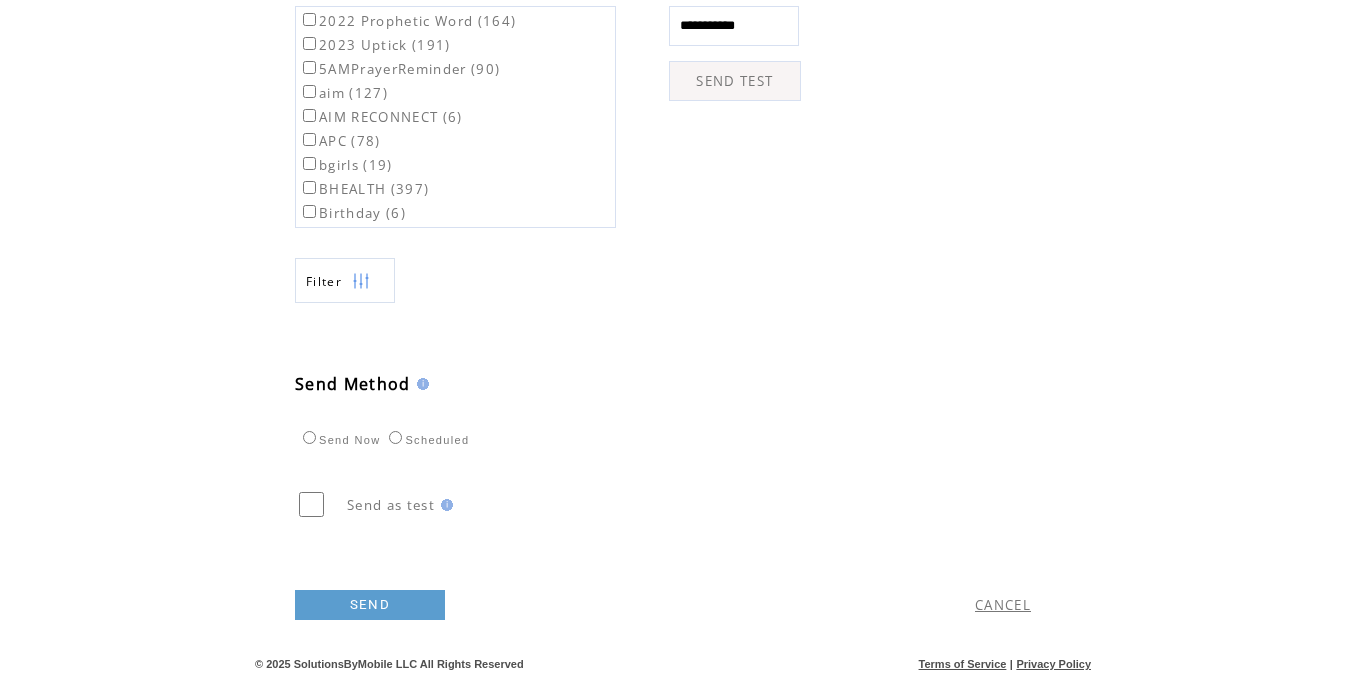 type on "**********" 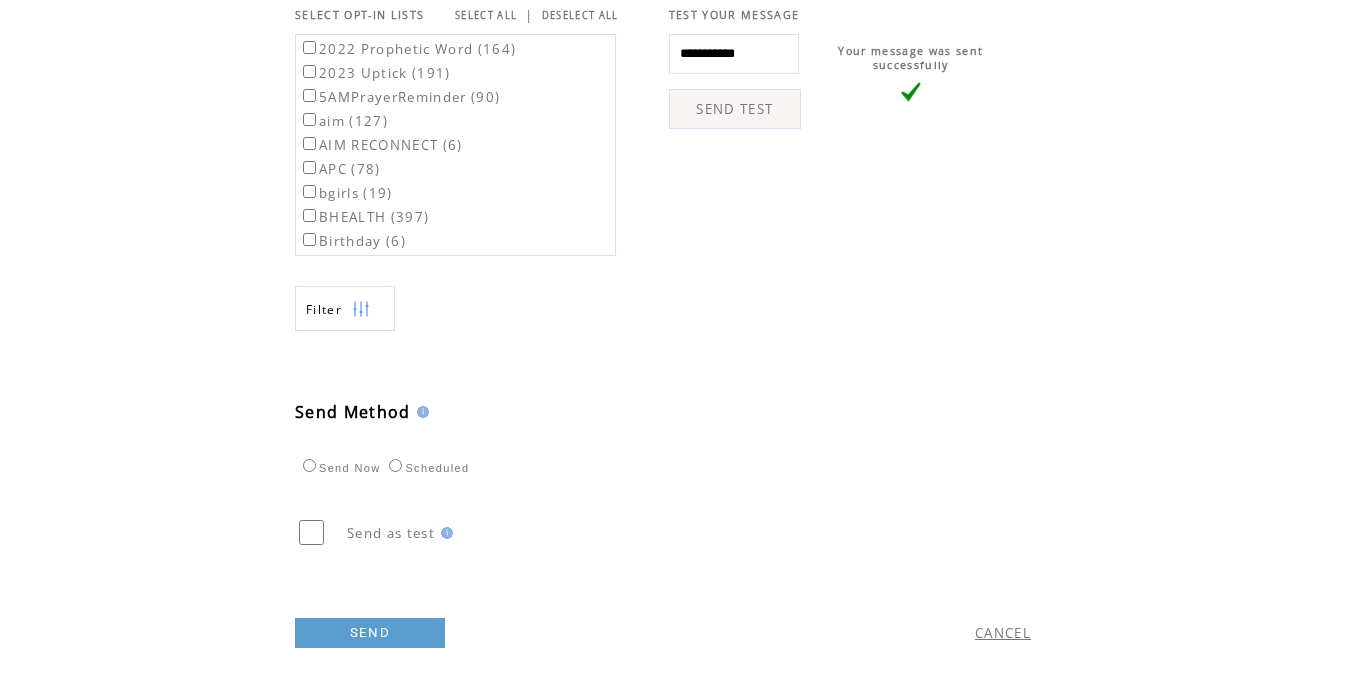 scroll, scrollTop: 748, scrollLeft: 0, axis: vertical 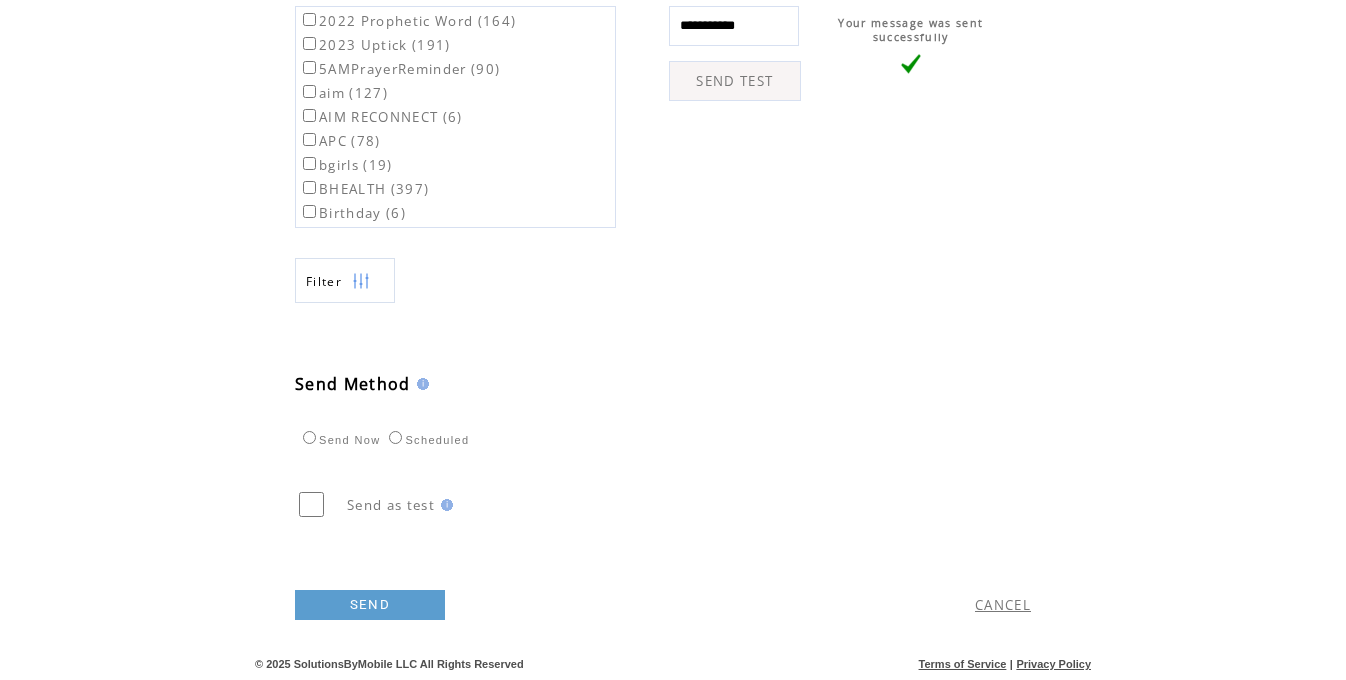click on "SEND" at bounding box center (370, 605) 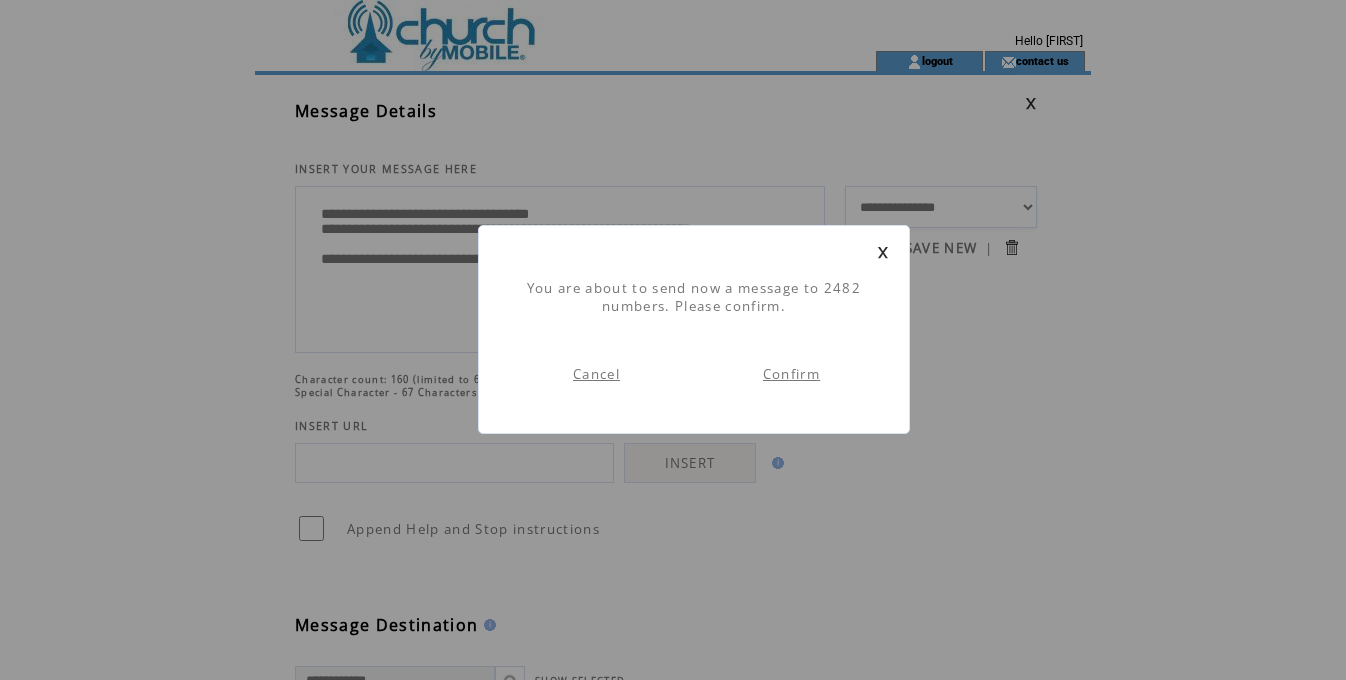 scroll, scrollTop: 1, scrollLeft: 0, axis: vertical 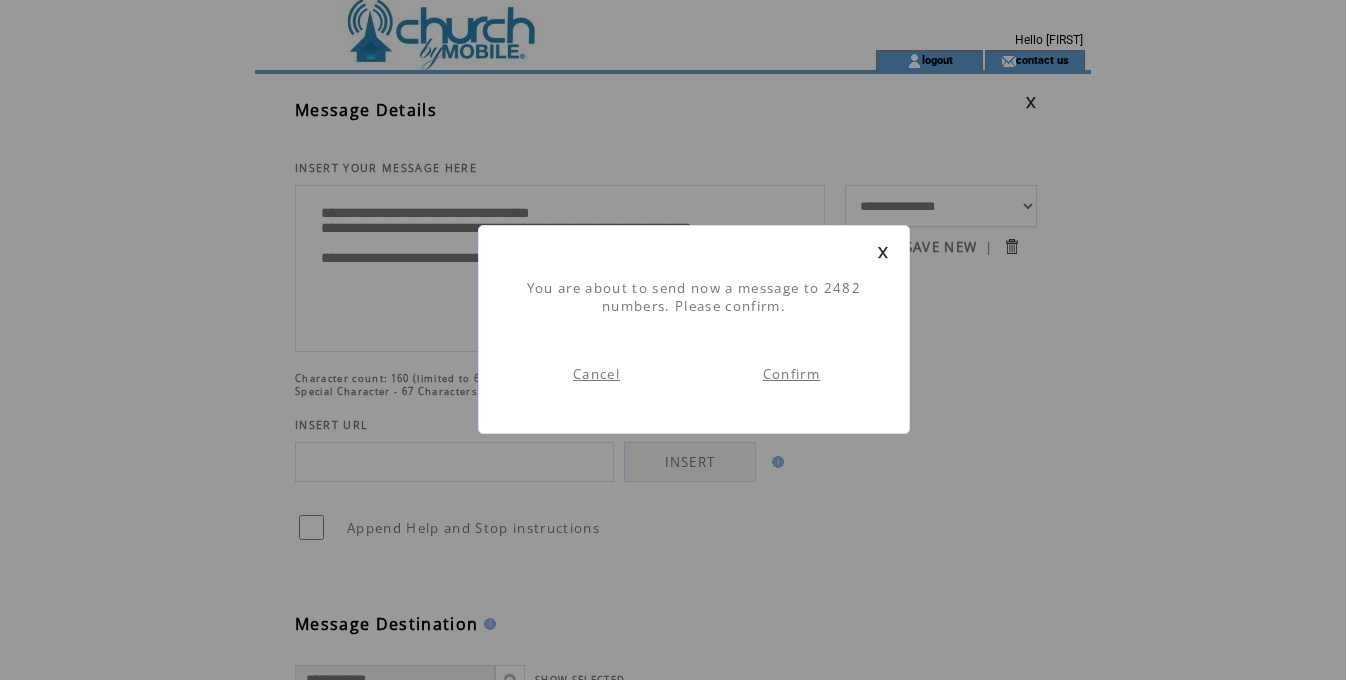 click on "Confirm" at bounding box center (791, 374) 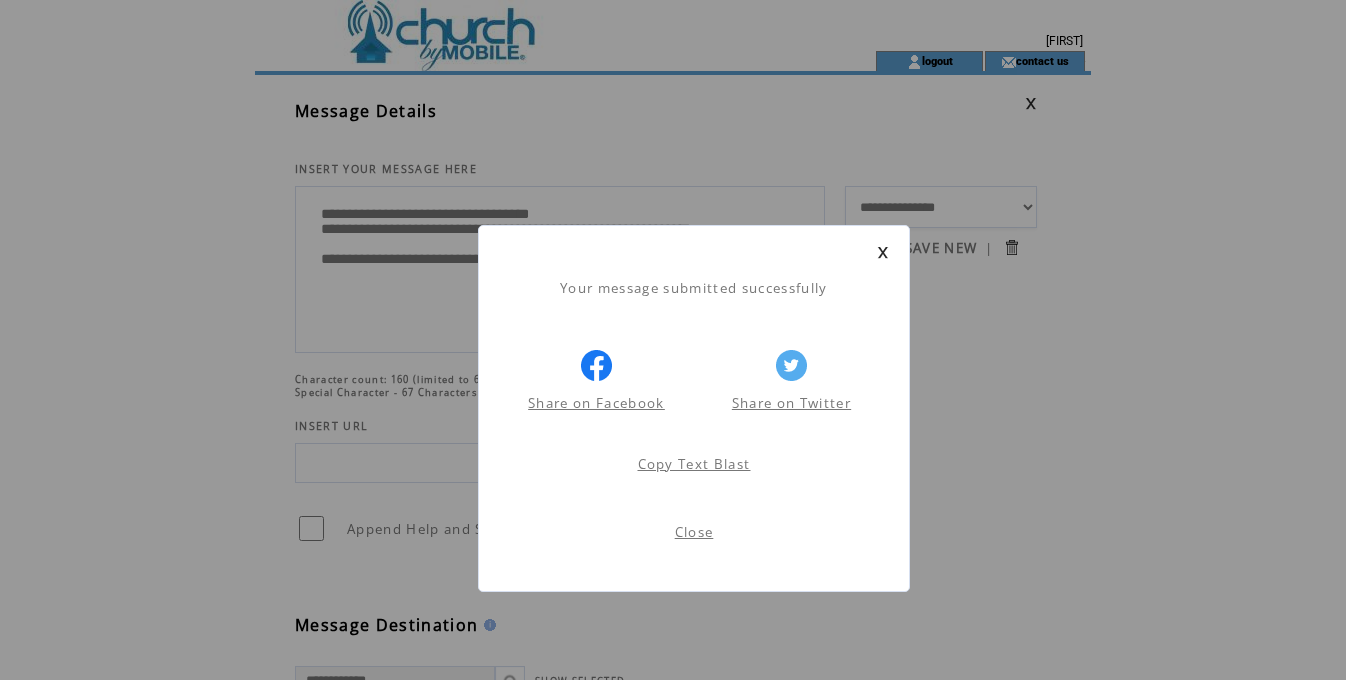 scroll, scrollTop: 1, scrollLeft: 0, axis: vertical 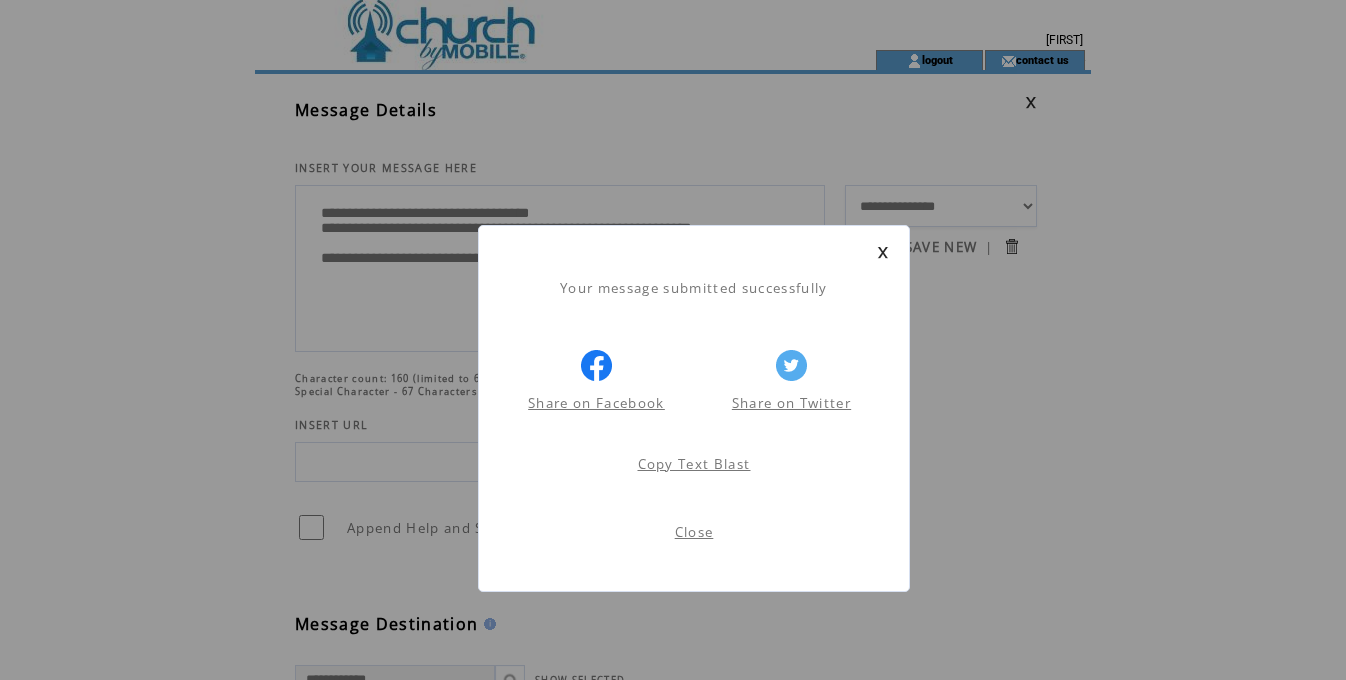 click on "Close" at bounding box center [694, 532] 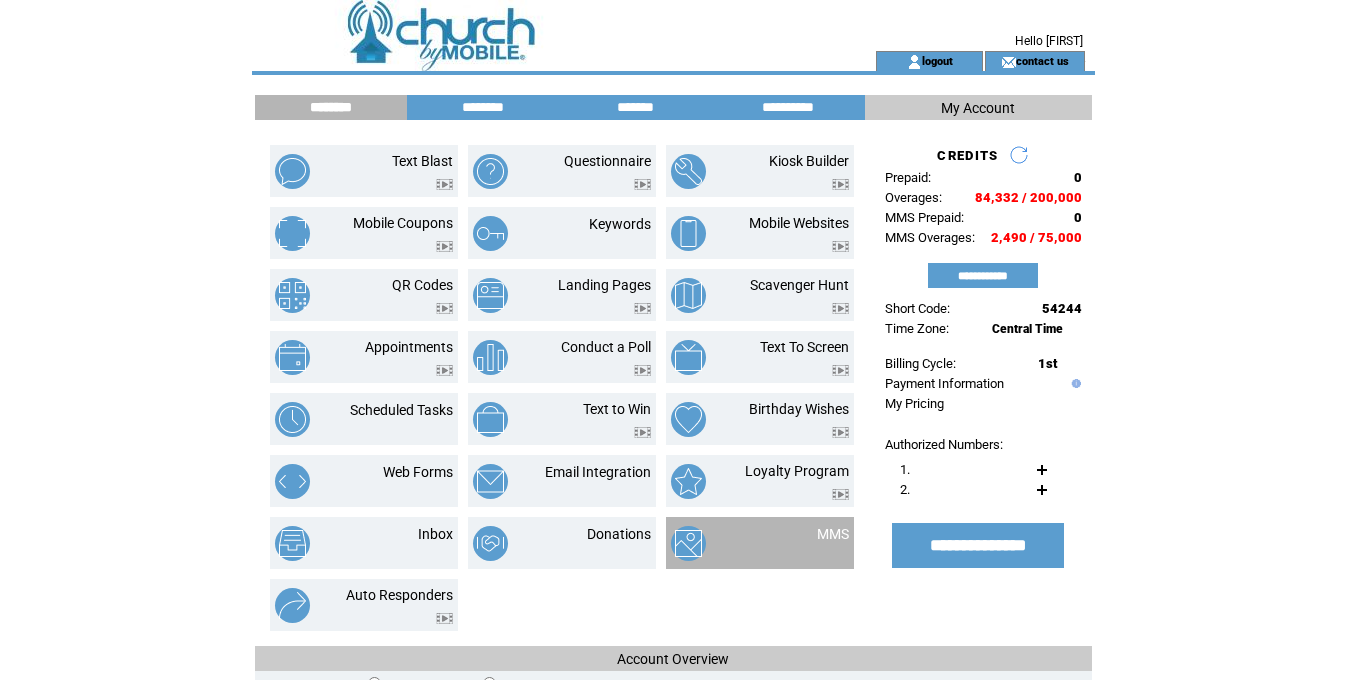 scroll, scrollTop: 0, scrollLeft: 0, axis: both 